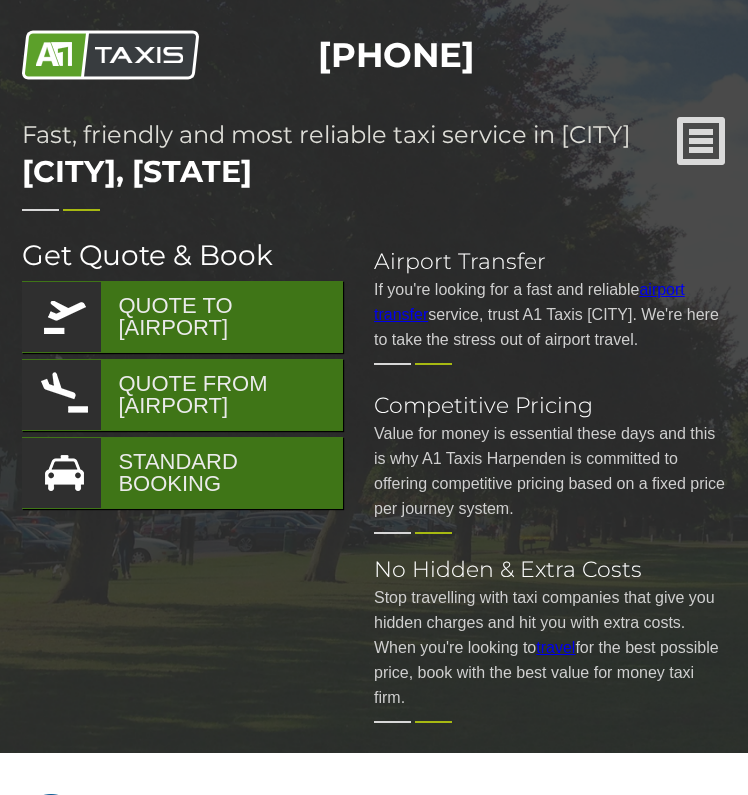 scroll, scrollTop: 0, scrollLeft: 0, axis: both 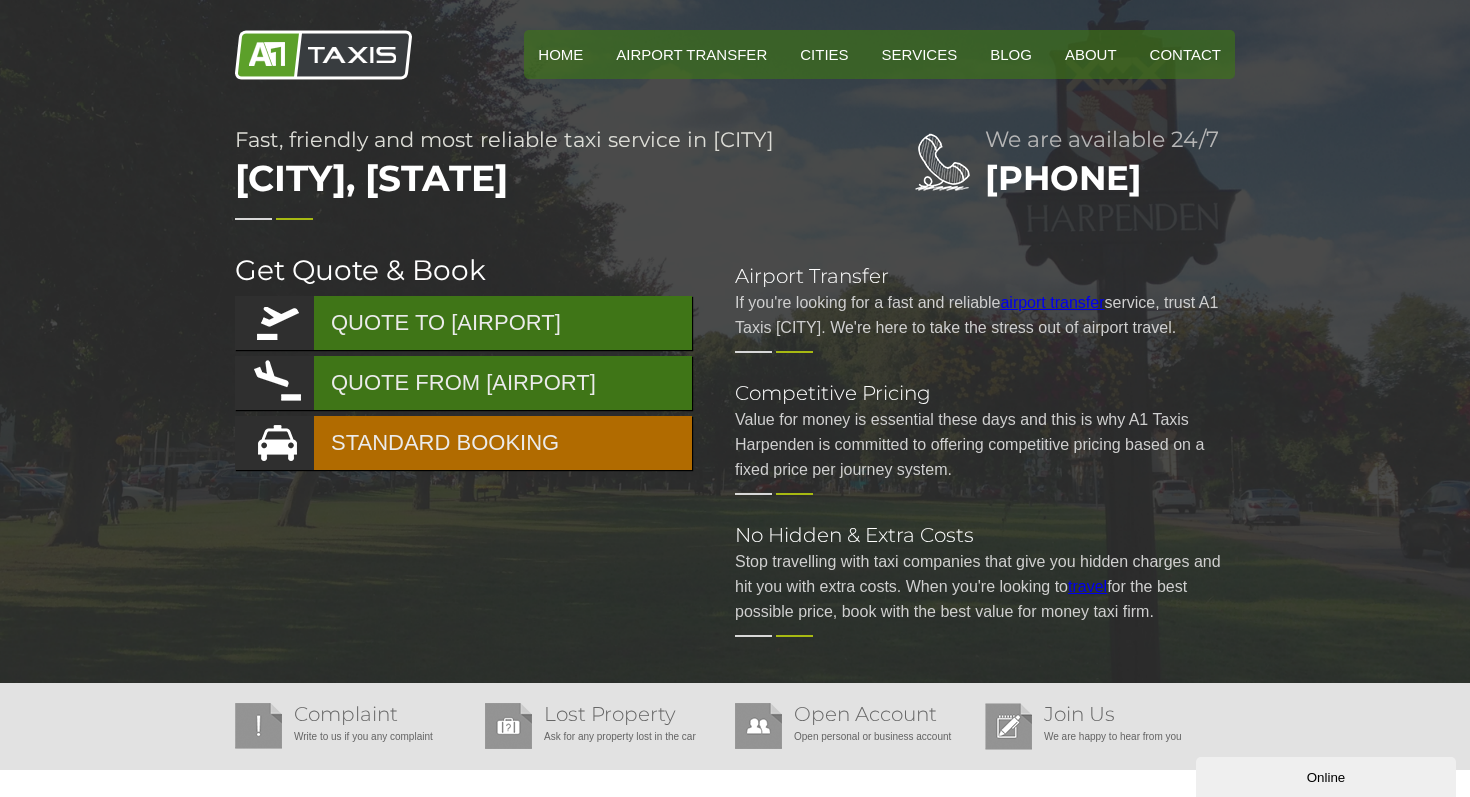 click on "STANDARD BOOKING" at bounding box center (463, 443) 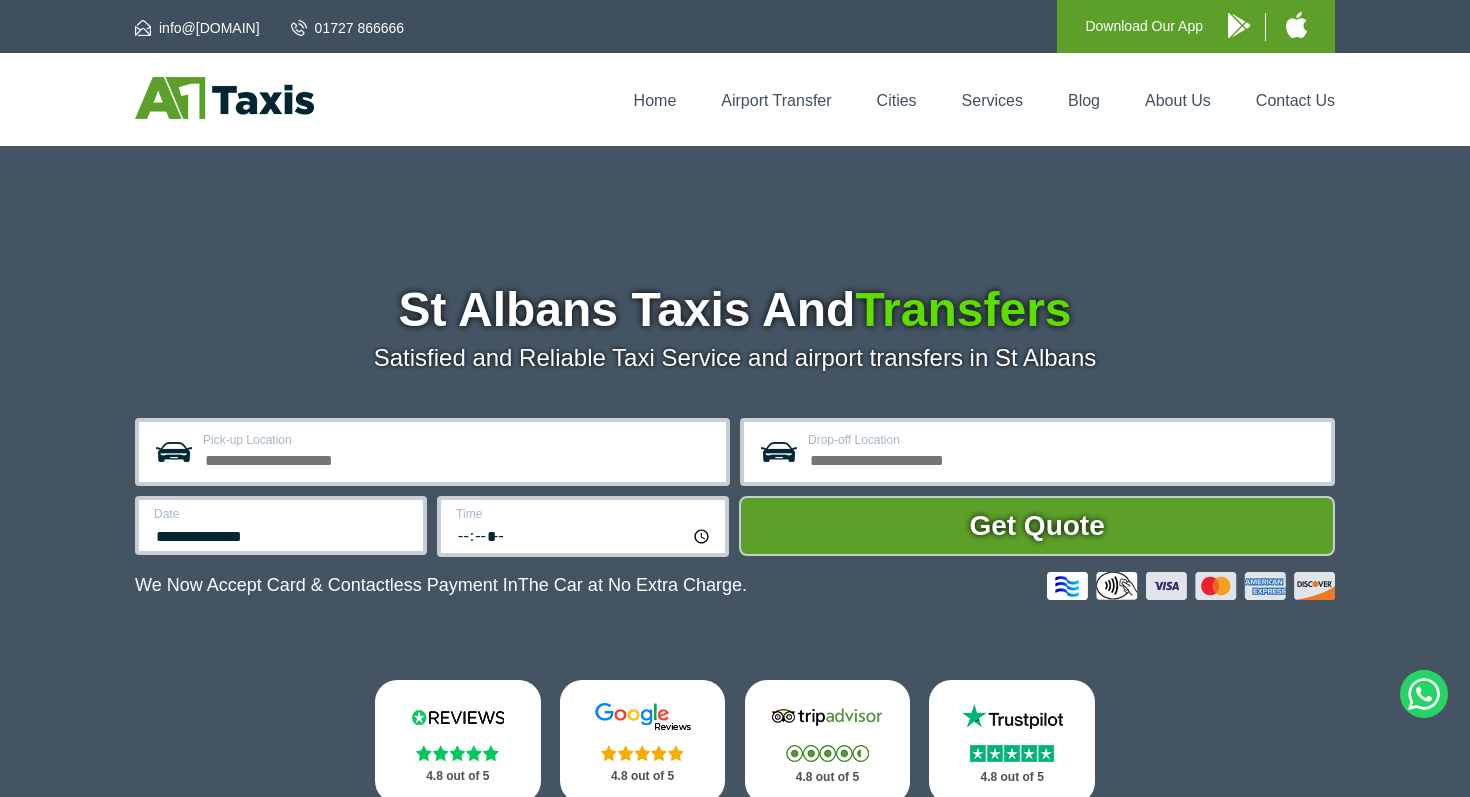 scroll, scrollTop: 0, scrollLeft: 0, axis: both 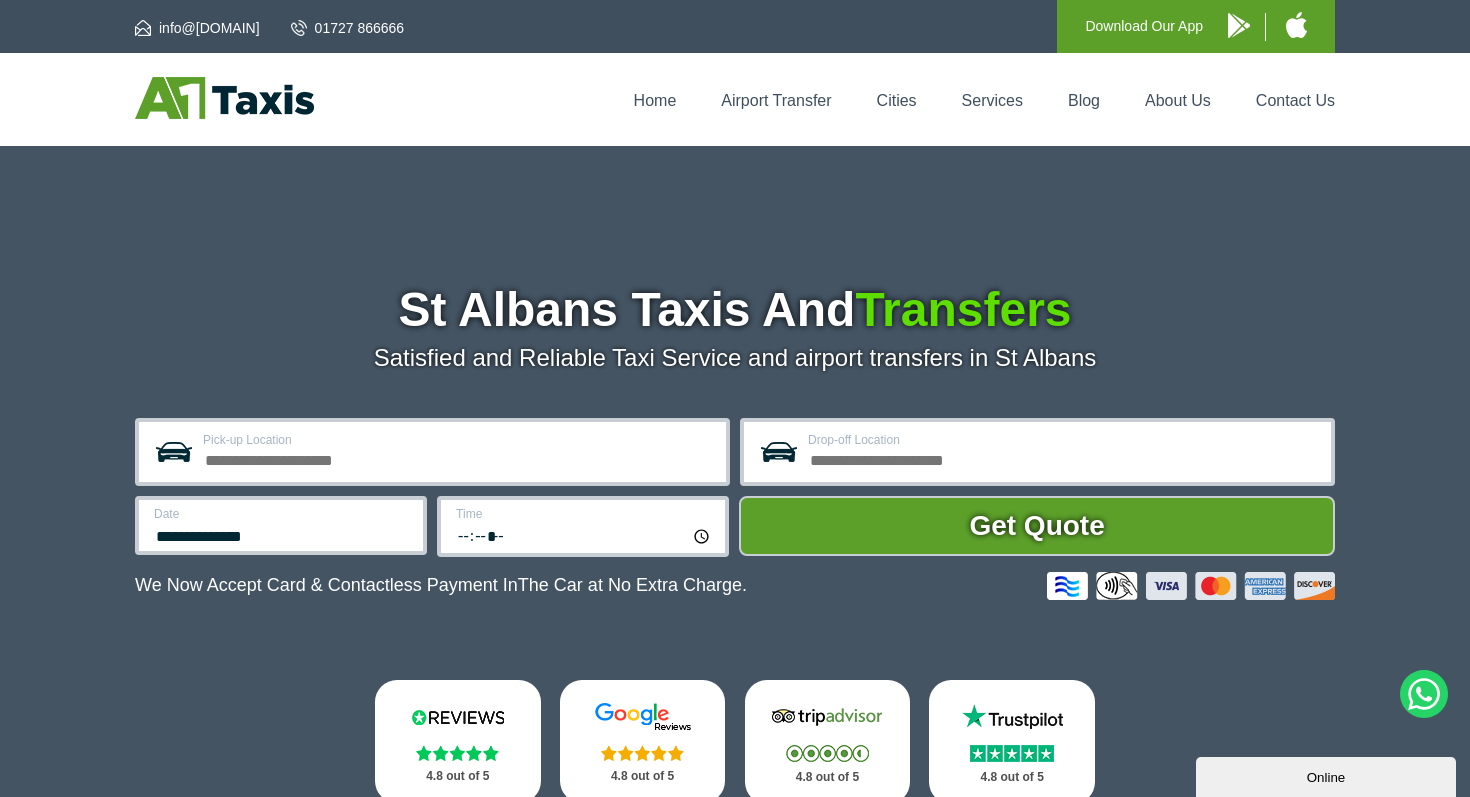 click on "Pick-up Location" at bounding box center (458, 440) 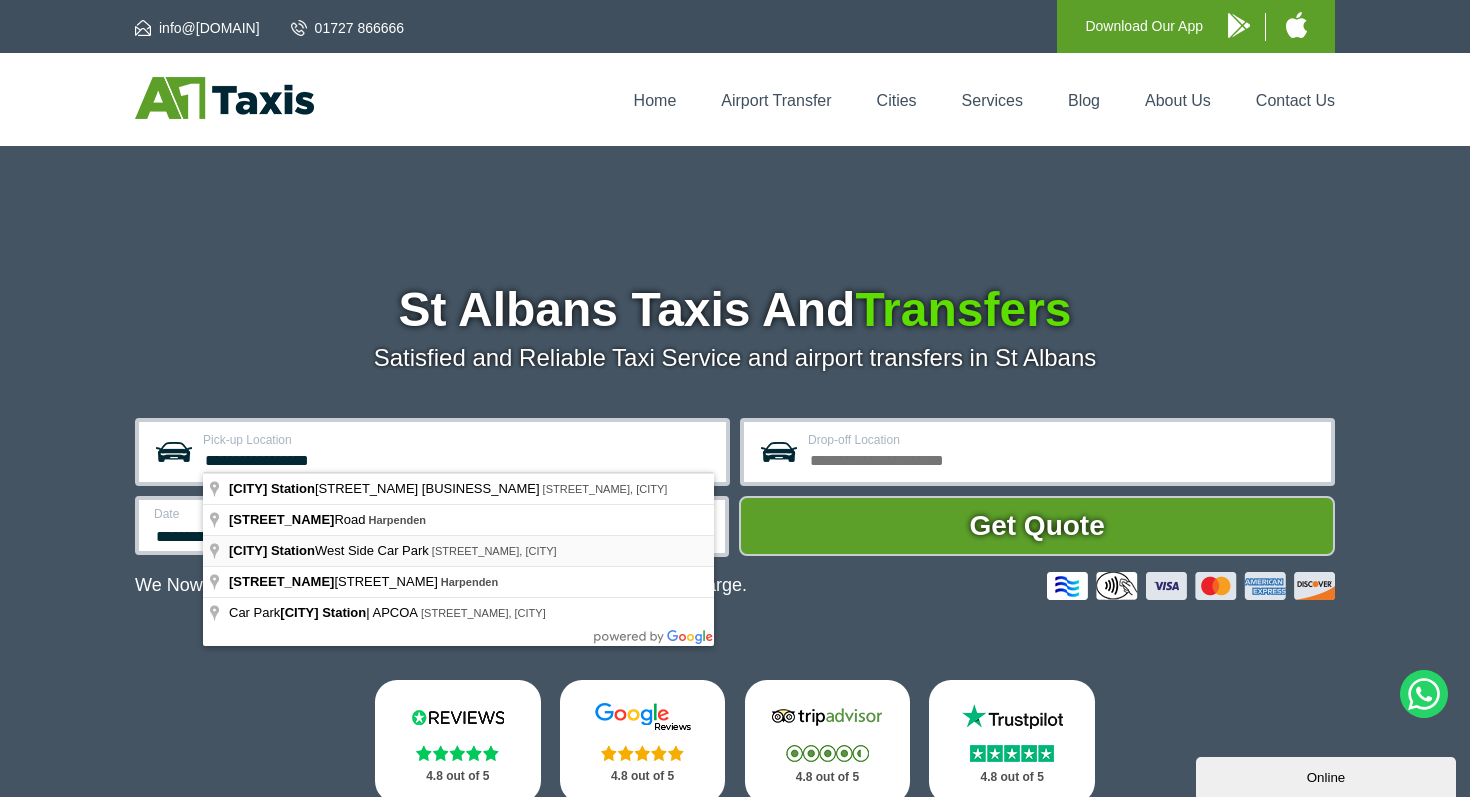 type on "**********" 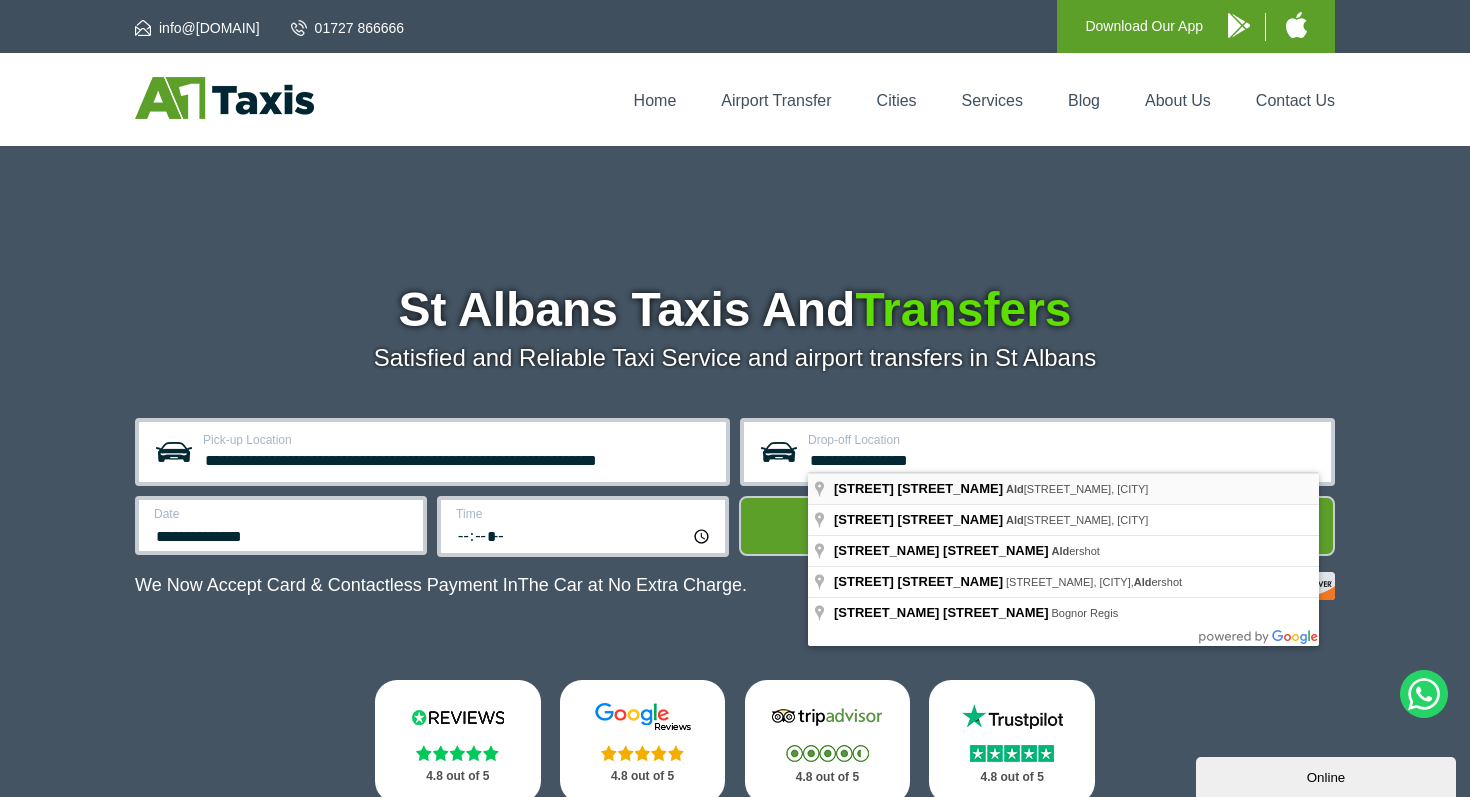 type on "**********" 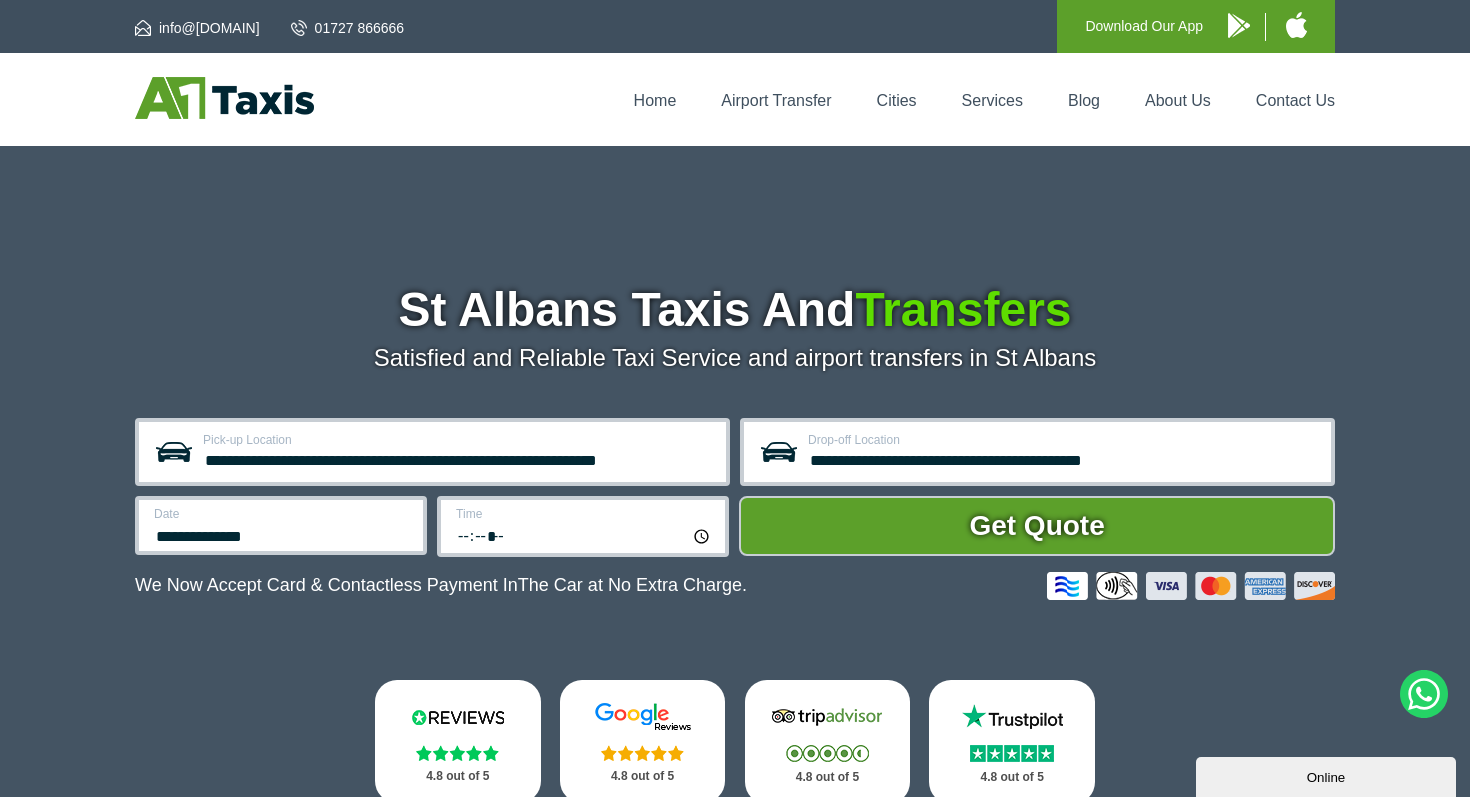 click on "**********" at bounding box center [281, 525] 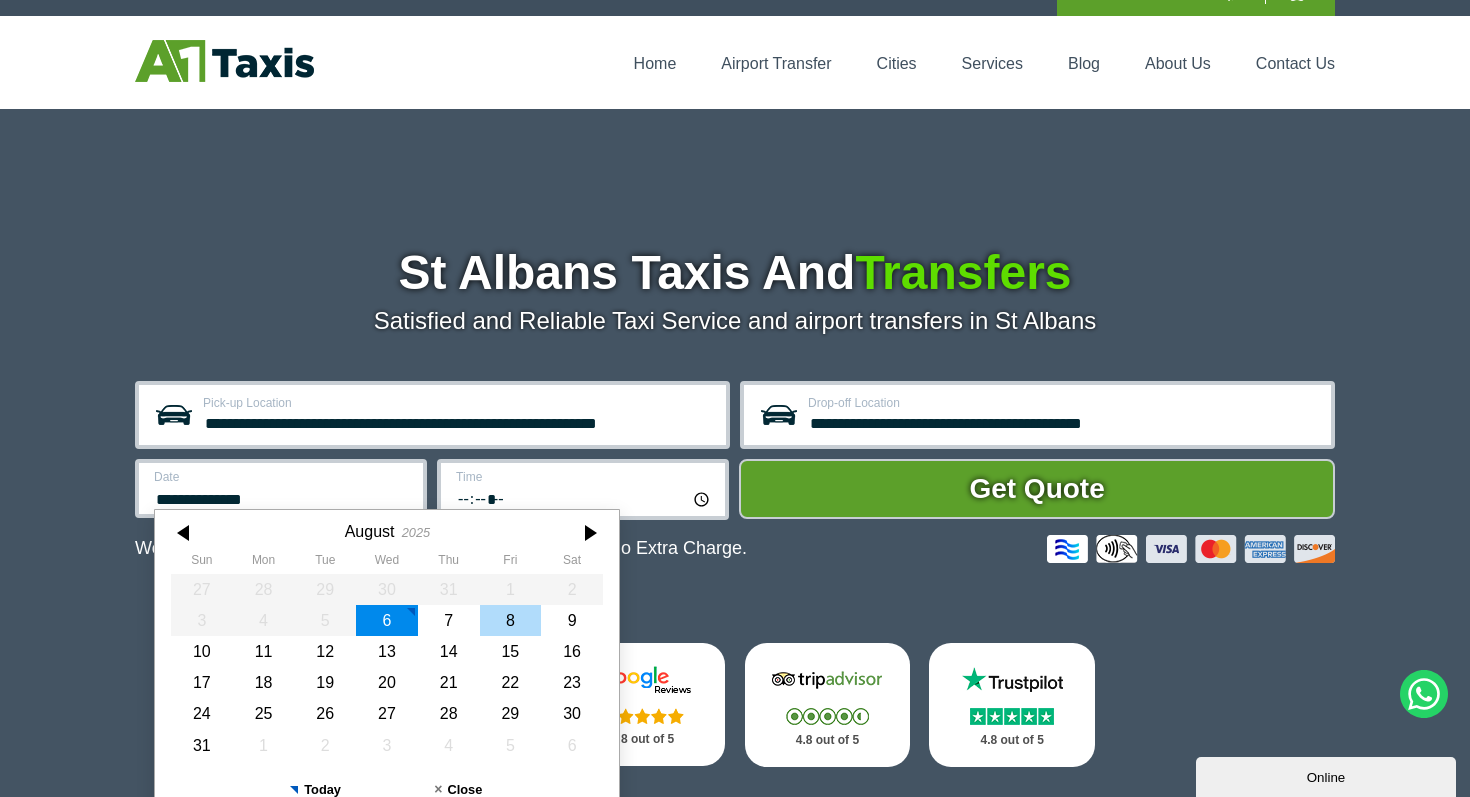 click on "8" at bounding box center (511, 620) 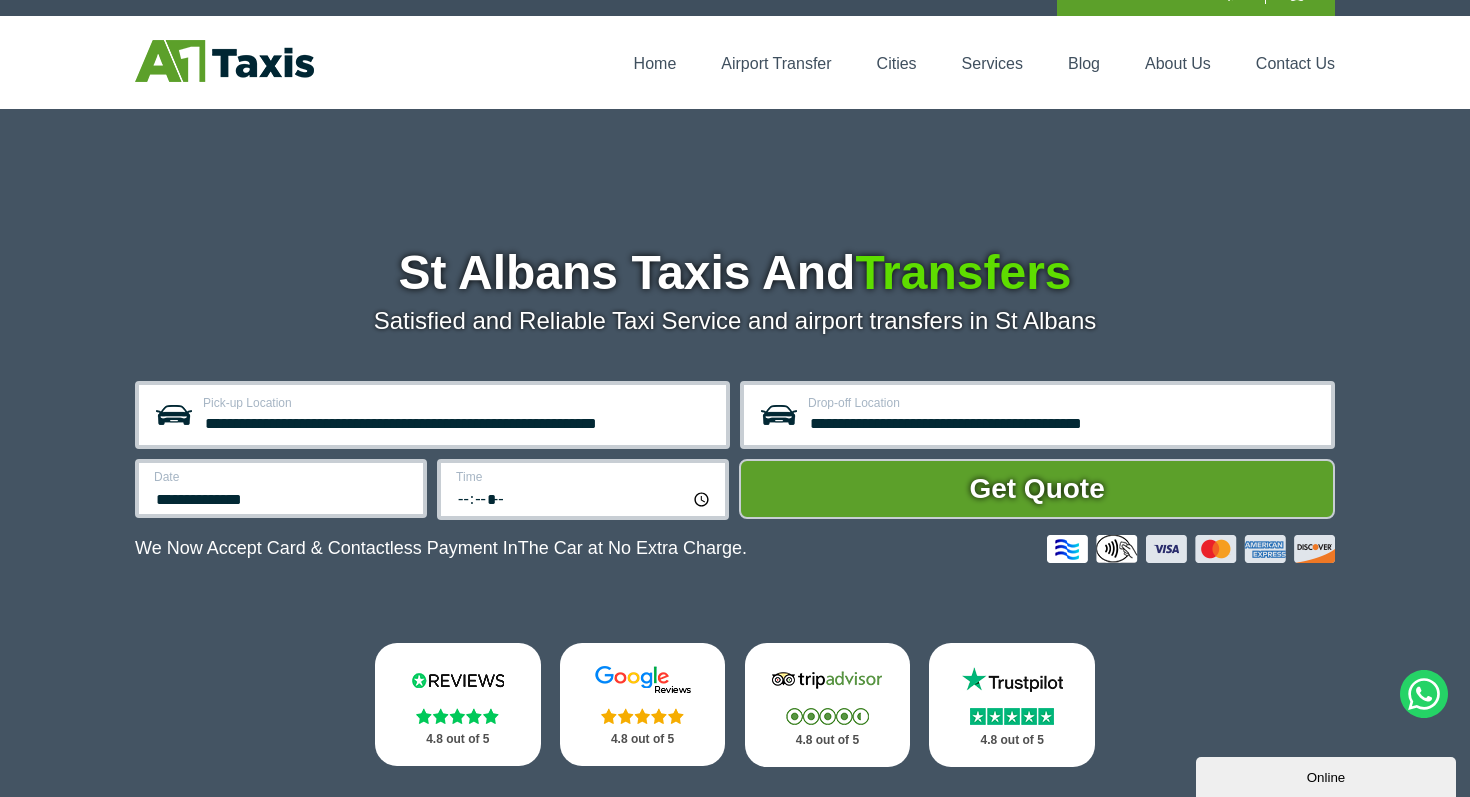 click on "*****" at bounding box center (584, 498) 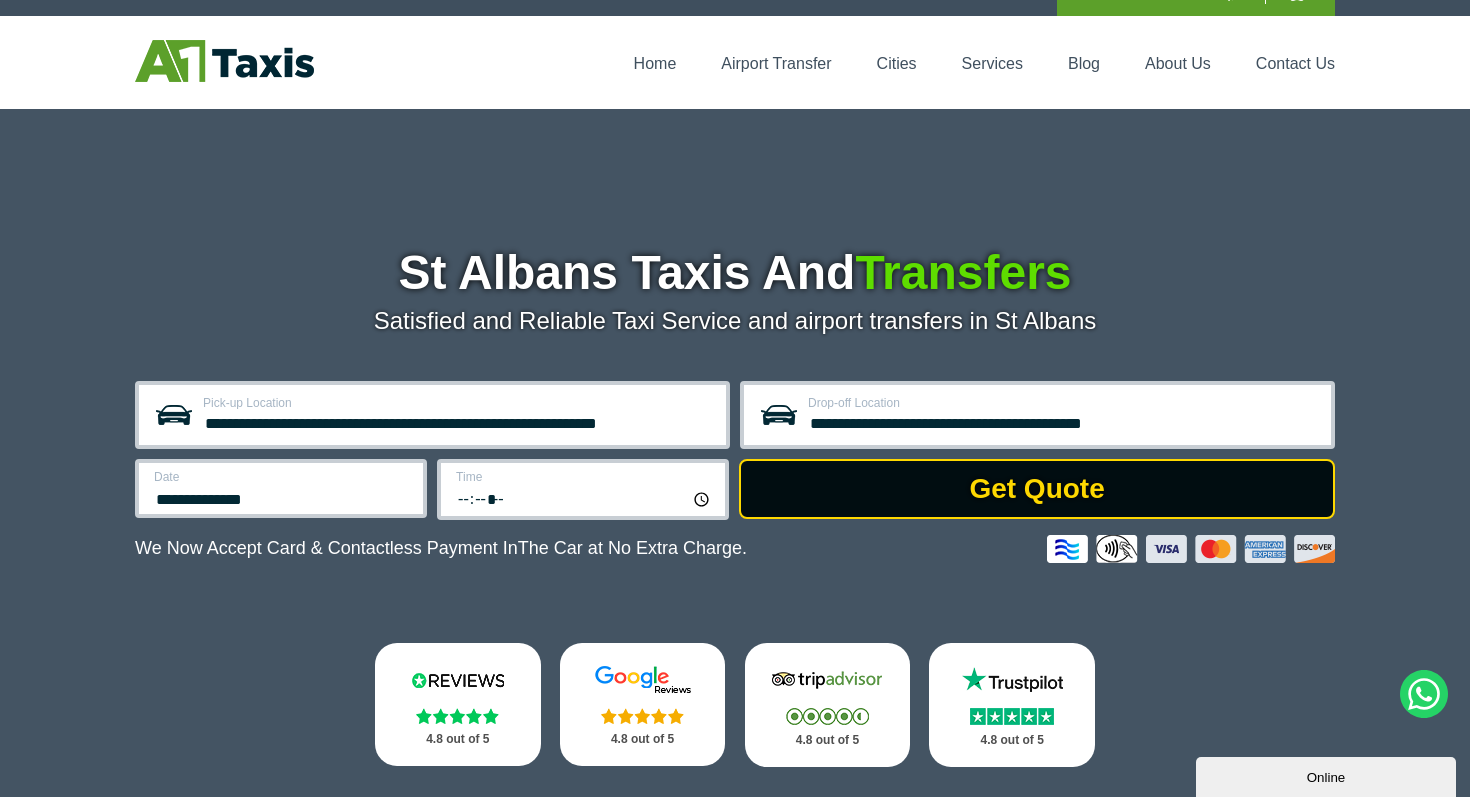 type on "*****" 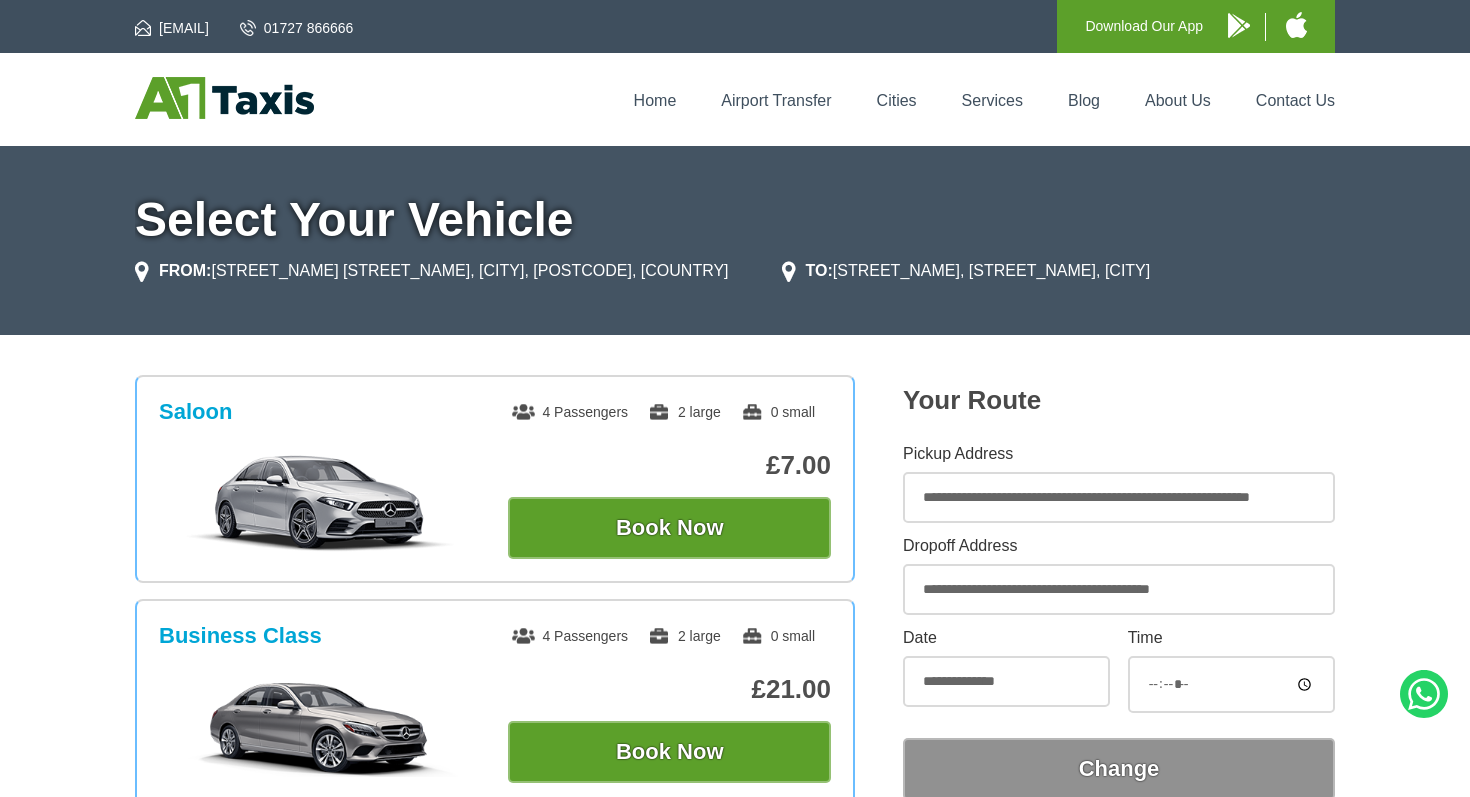 scroll, scrollTop: 0, scrollLeft: 0, axis: both 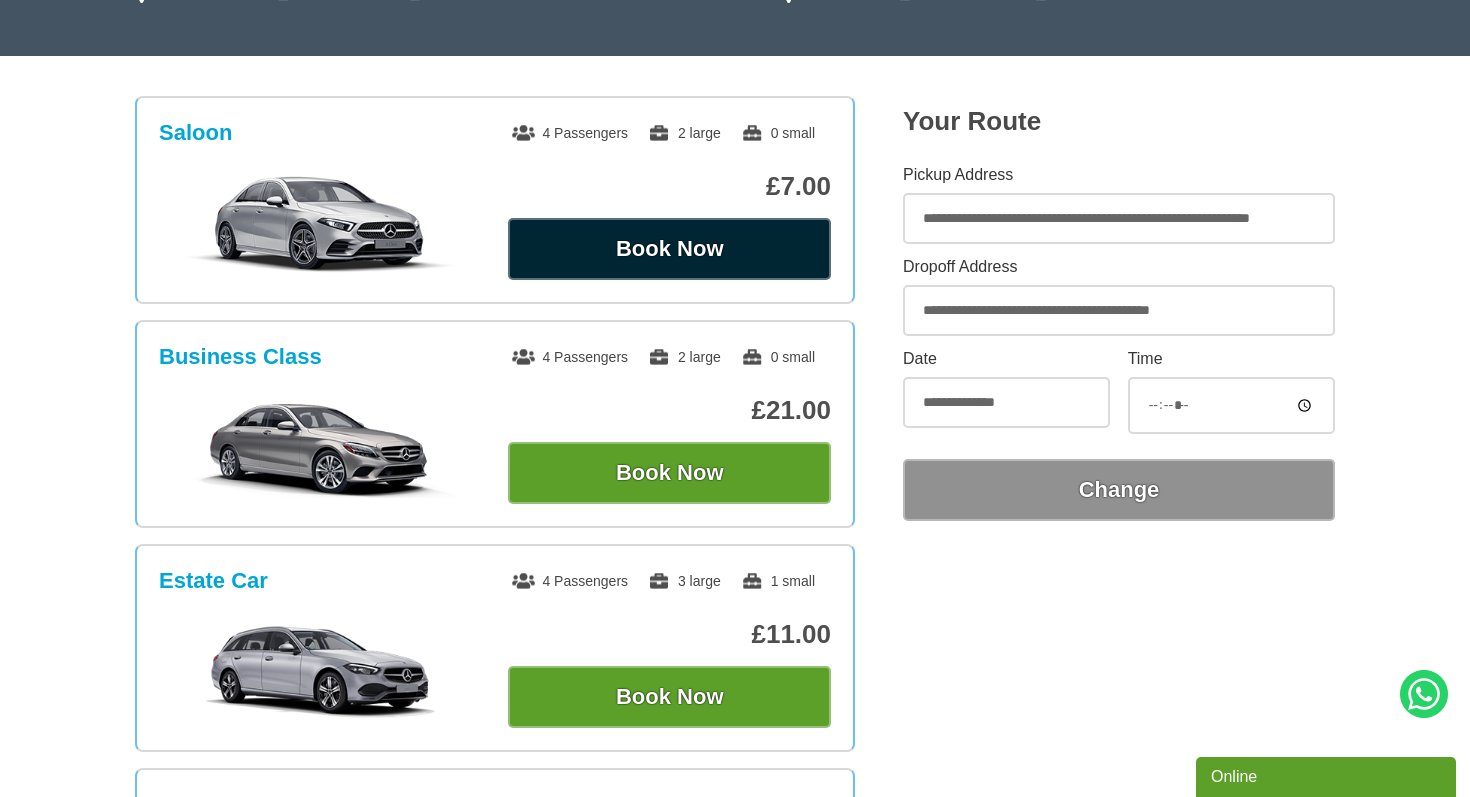 click on "Book Now" at bounding box center [669, 249] 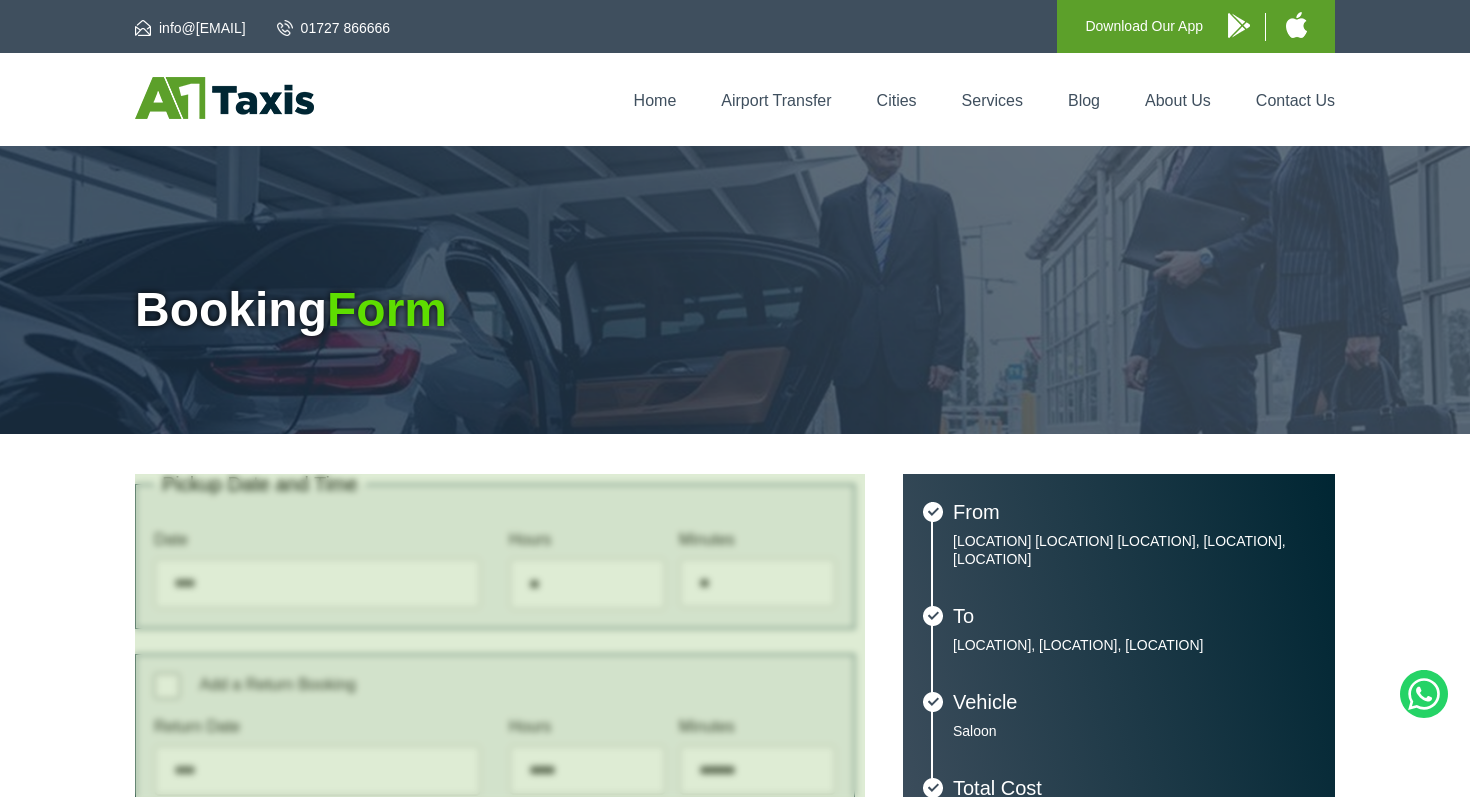 type on "**********" 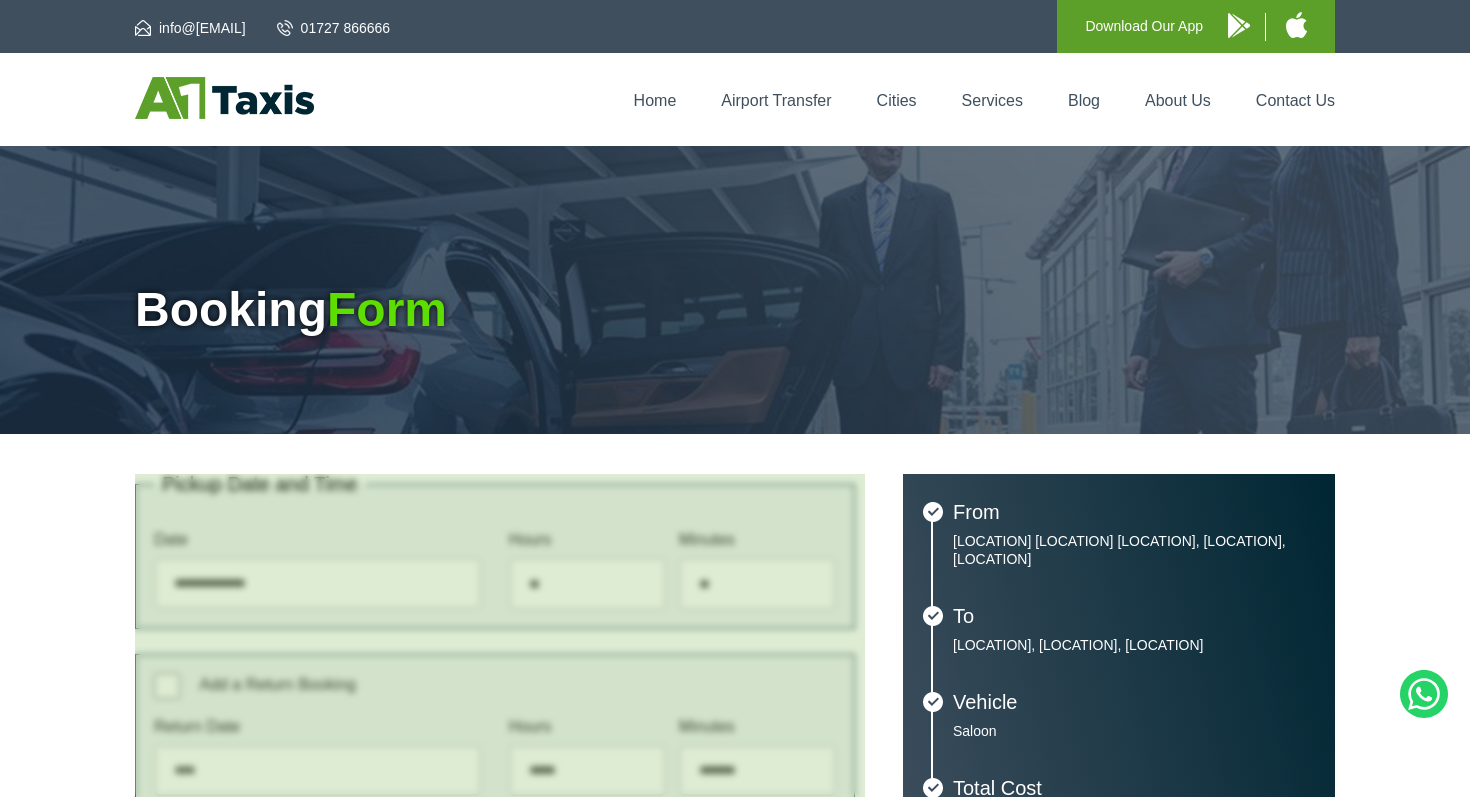 scroll, scrollTop: 0, scrollLeft: 0, axis: both 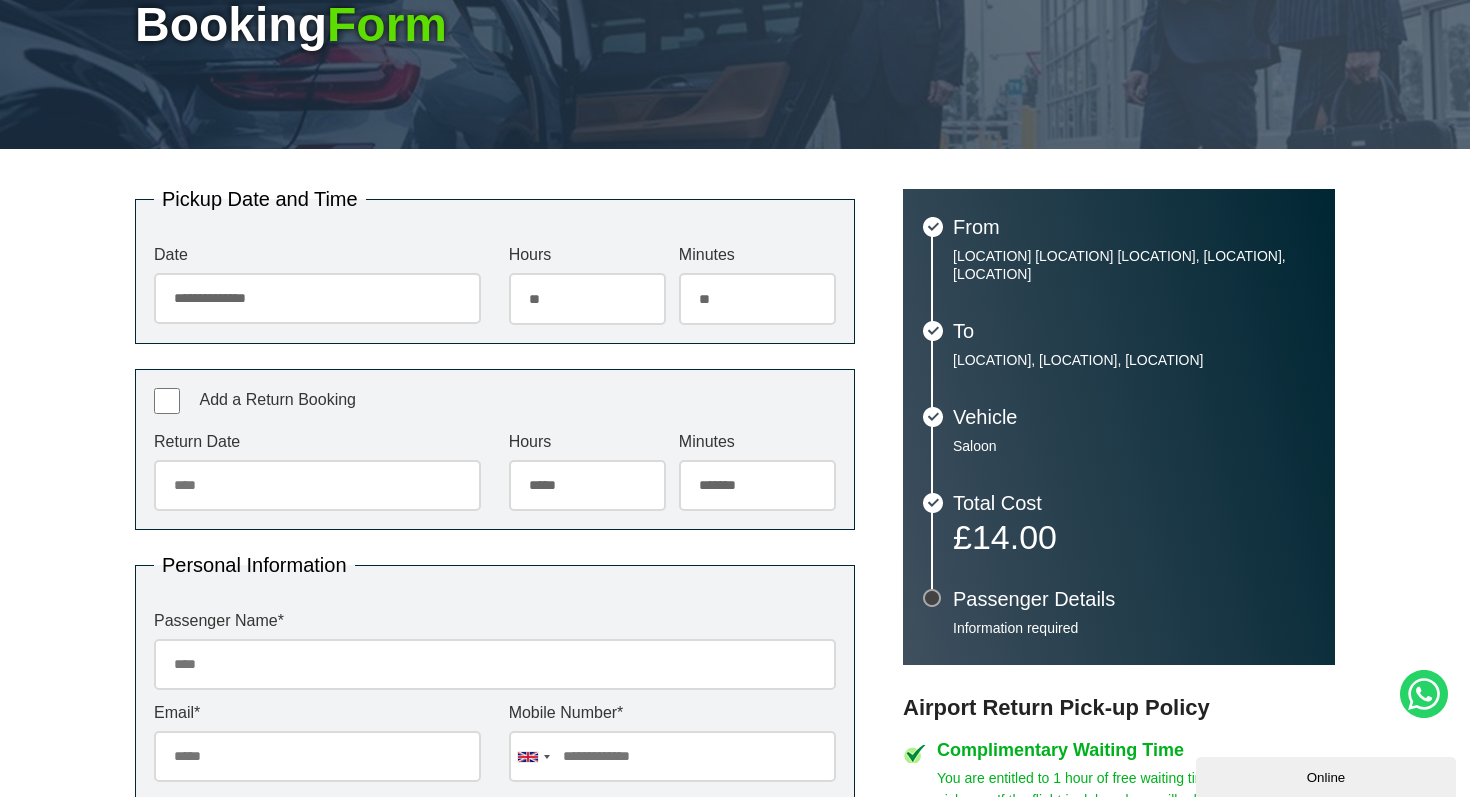 click on "Return Date
August 2025     Sun Mon Tue Wed Thu Fri Sat 27 28 29 30 31 1 2 3 4 5 6 7 8 9 10 11 12 13 14 15 16 17 18 19 20 21 22 23 24 25 26 27 28 29 30 31 1 2 3 4 5 6 Today Close" at bounding box center [317, 472] 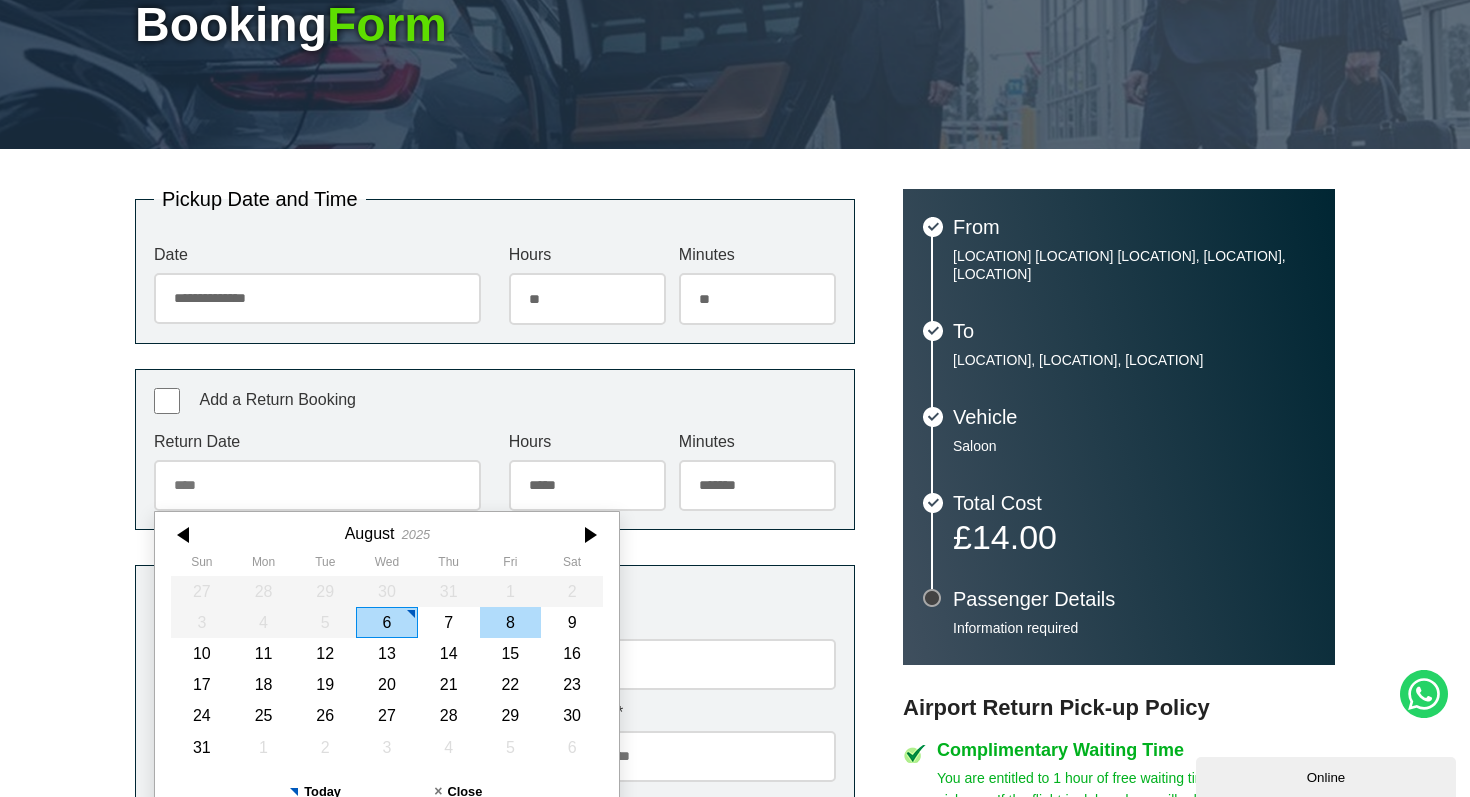 click on "8" at bounding box center (511, 621) 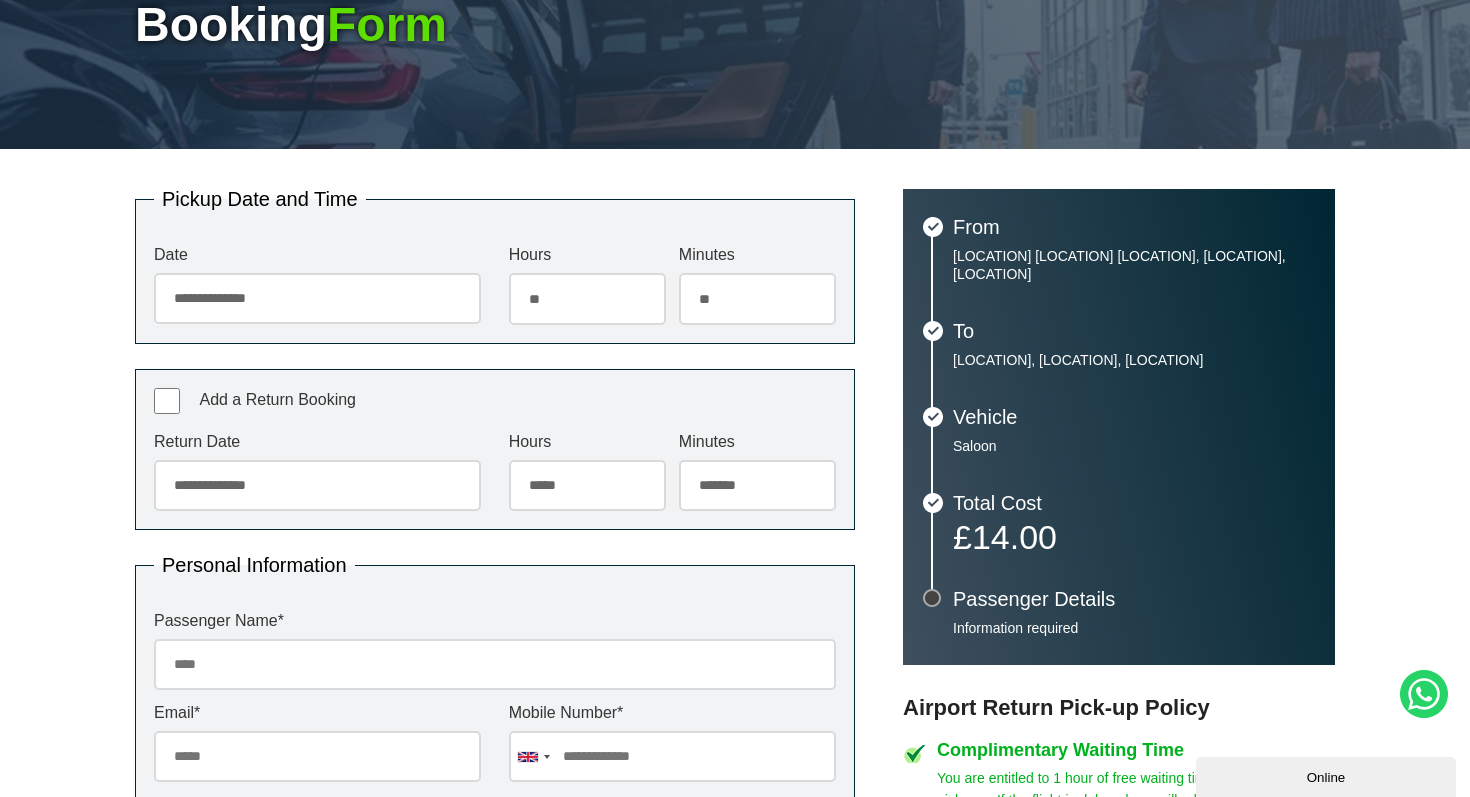click on "*****
**
**
**
**
**
**
** ** ** ** ** ** ** ** ** ** ** ** ** ** ** ** ** **" at bounding box center [587, 486] 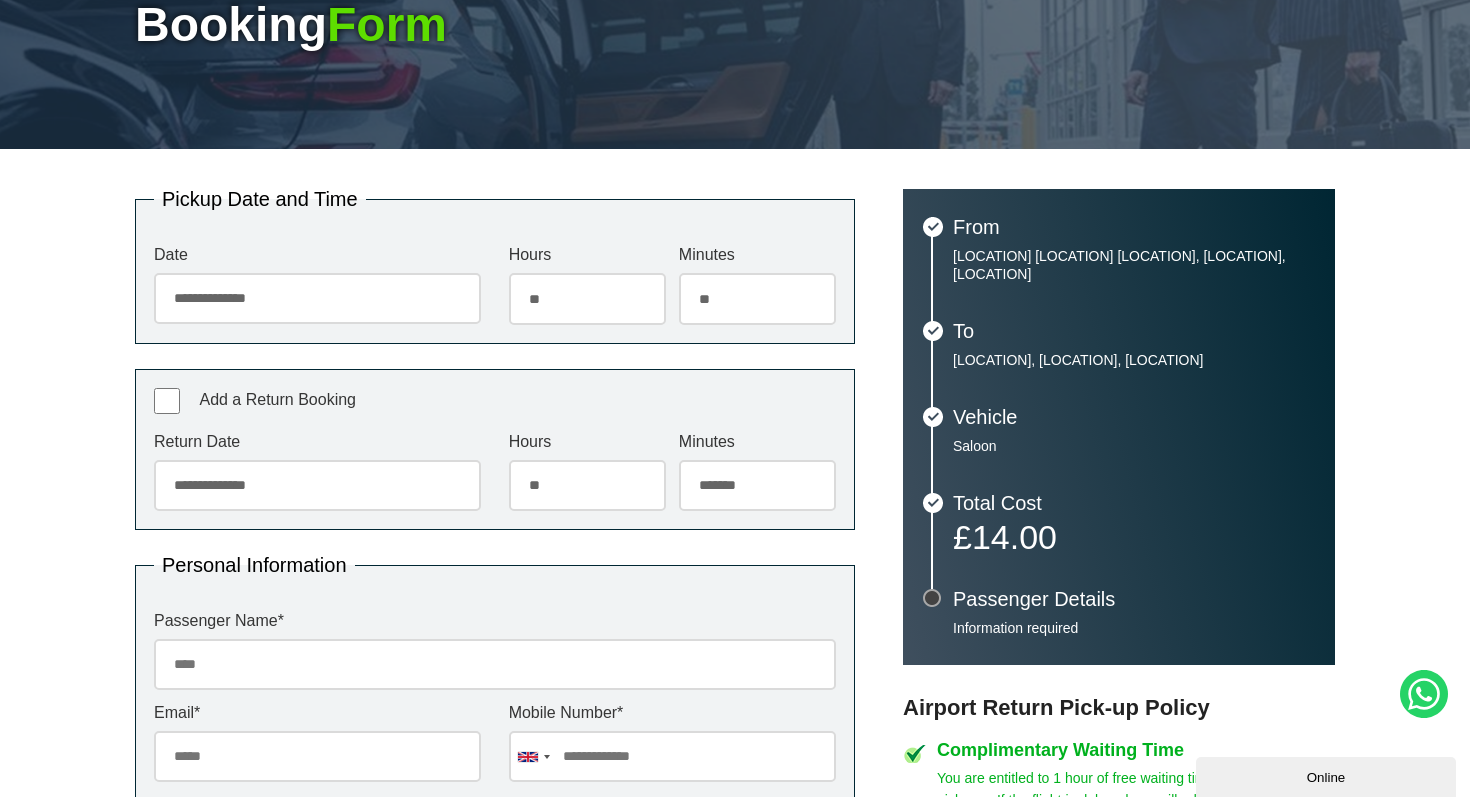 click on "*******
**
**
**
**
**
**
** ** ** ** ** ** ** ** ** ** ** ** ** ** ** ** ** ** ** ** ** ** ** ** ** ** **" at bounding box center [757, 486] 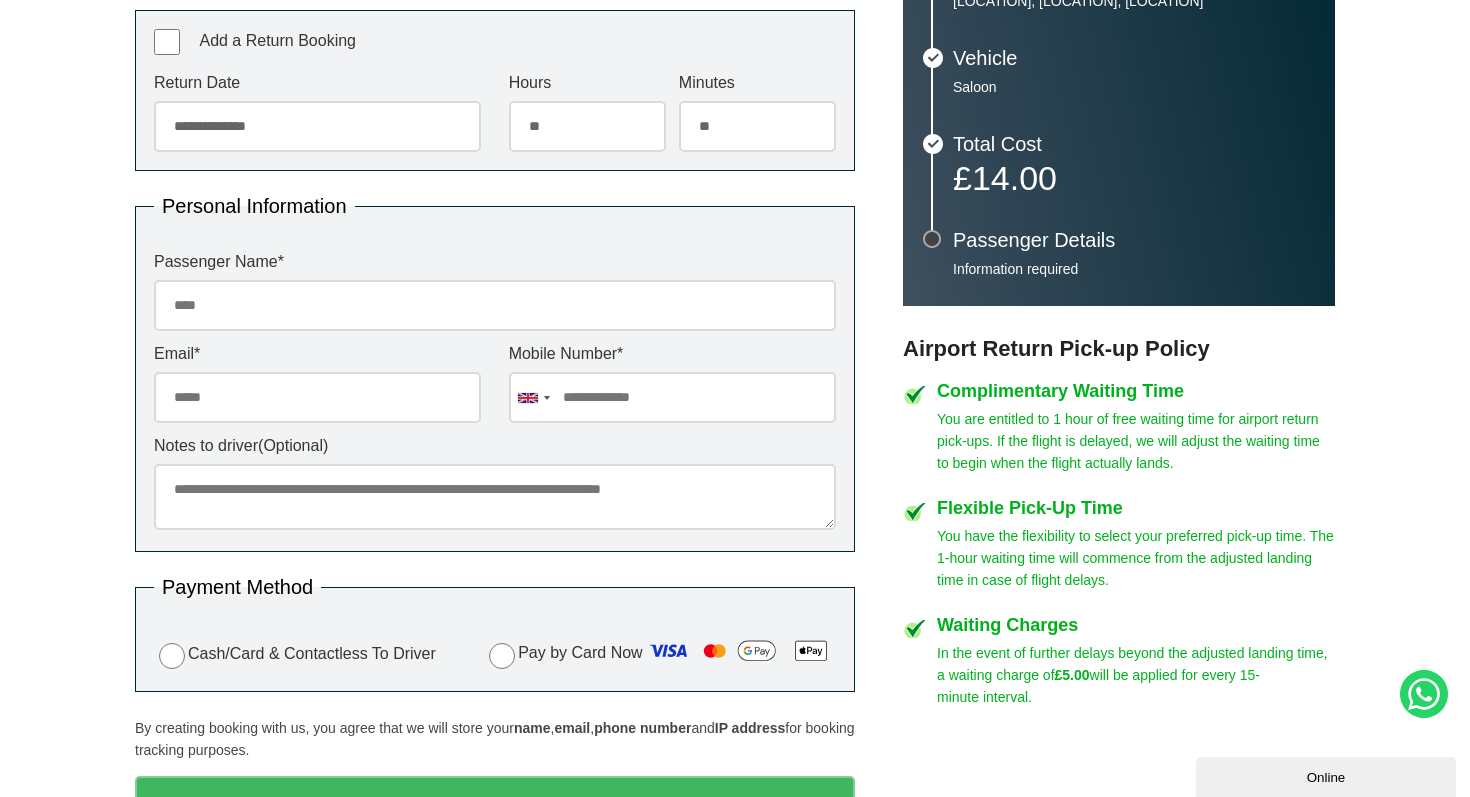 scroll, scrollTop: 646, scrollLeft: 0, axis: vertical 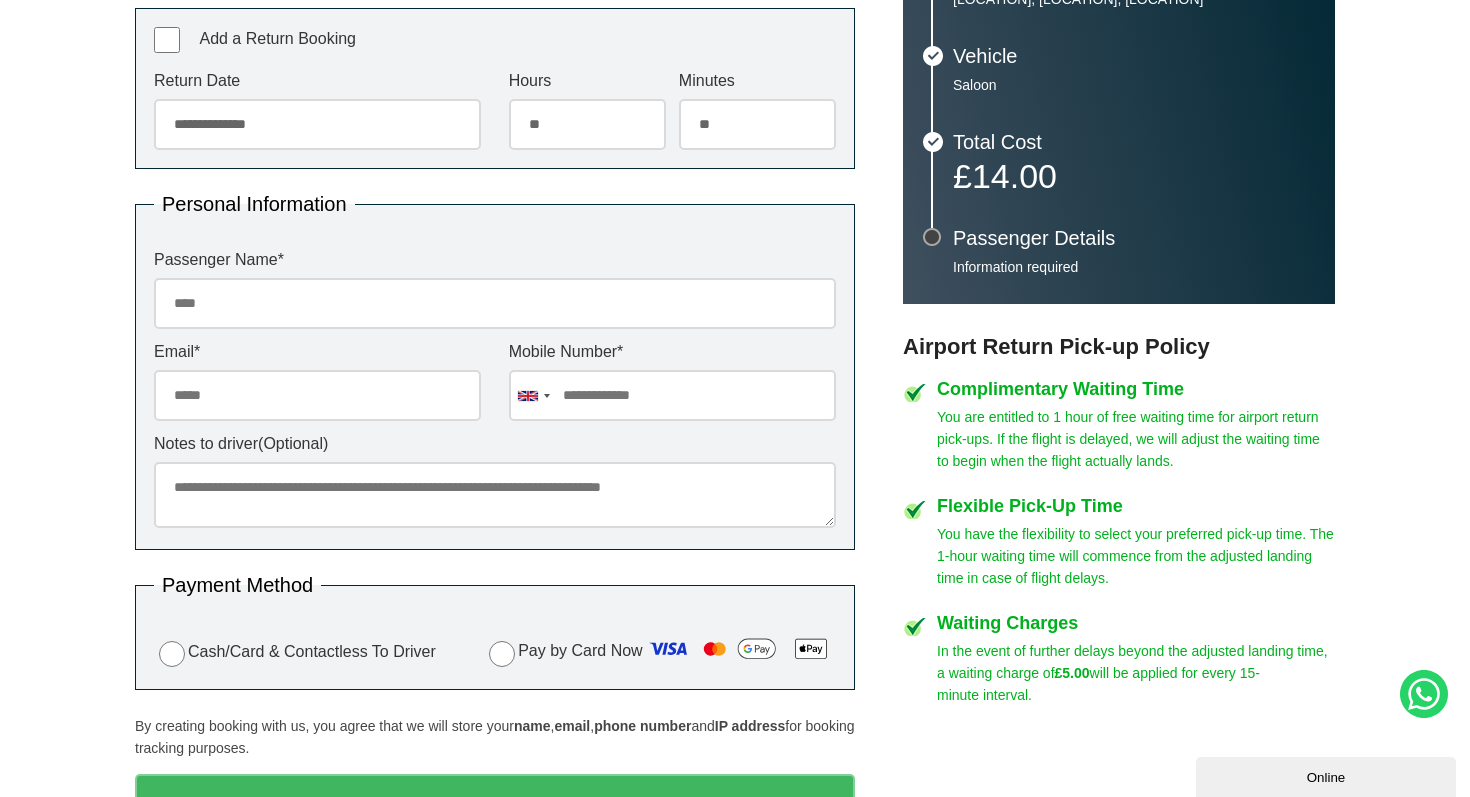 click on "Passenger Name  *" at bounding box center [495, 303] 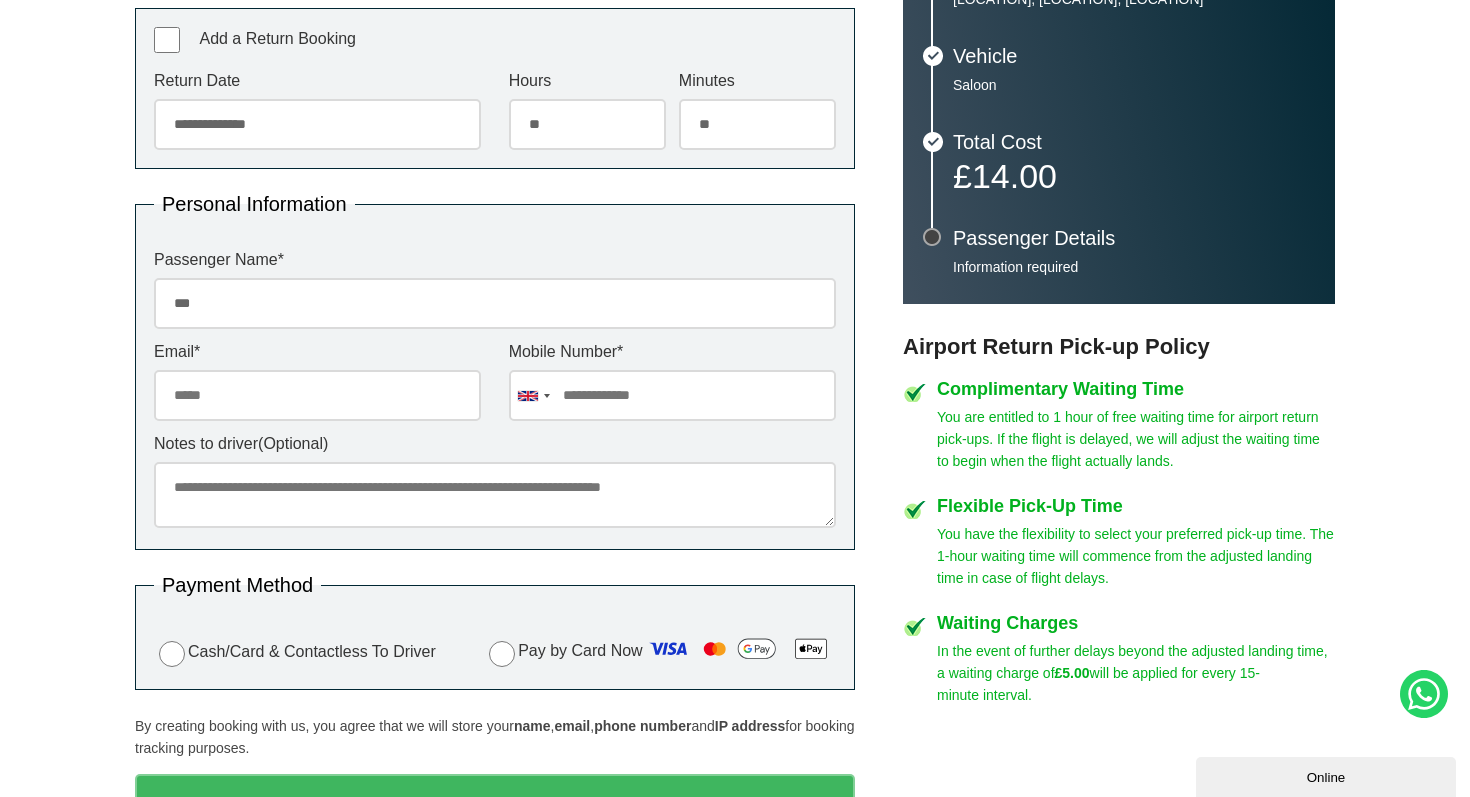 type on "**********" 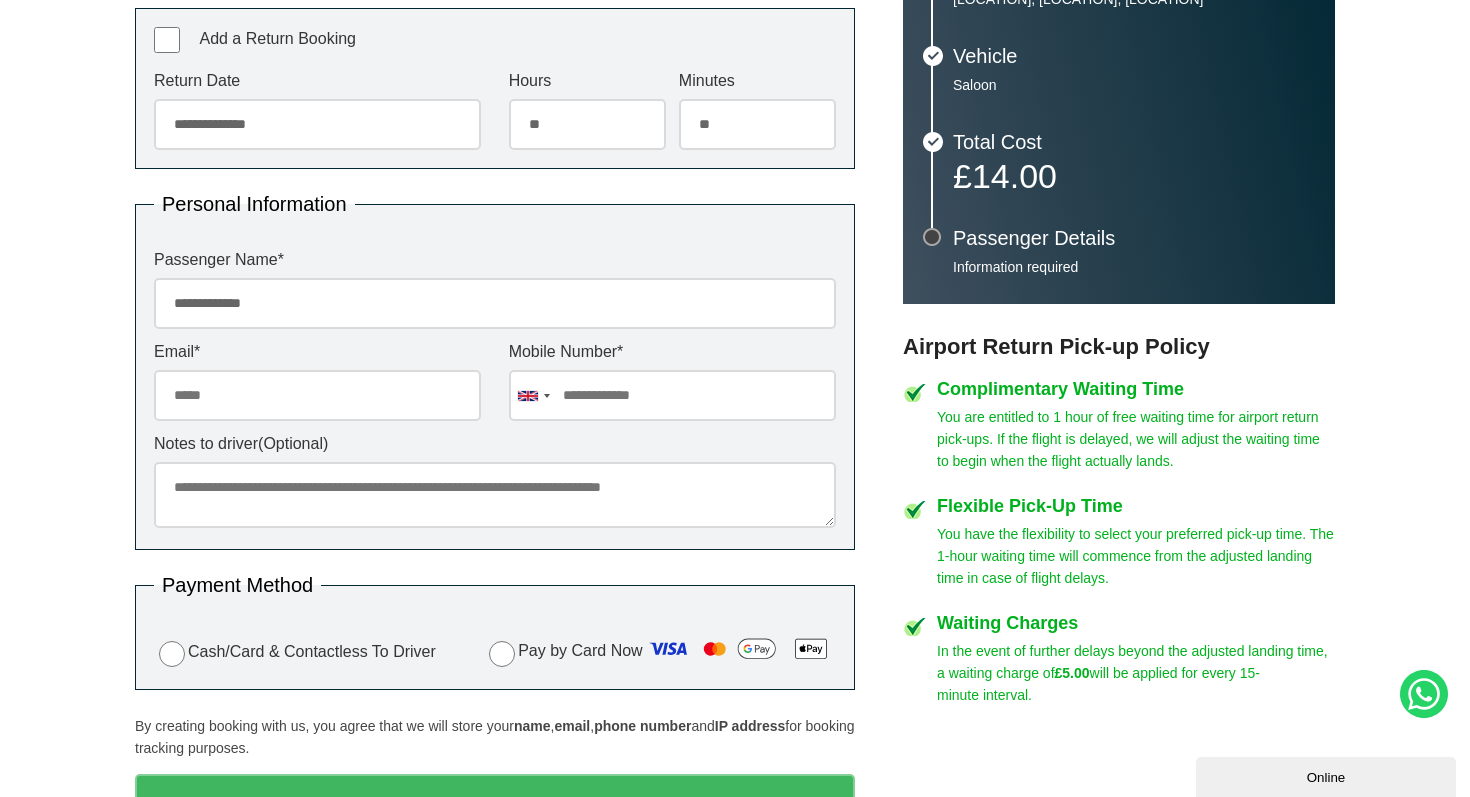 type on "**********" 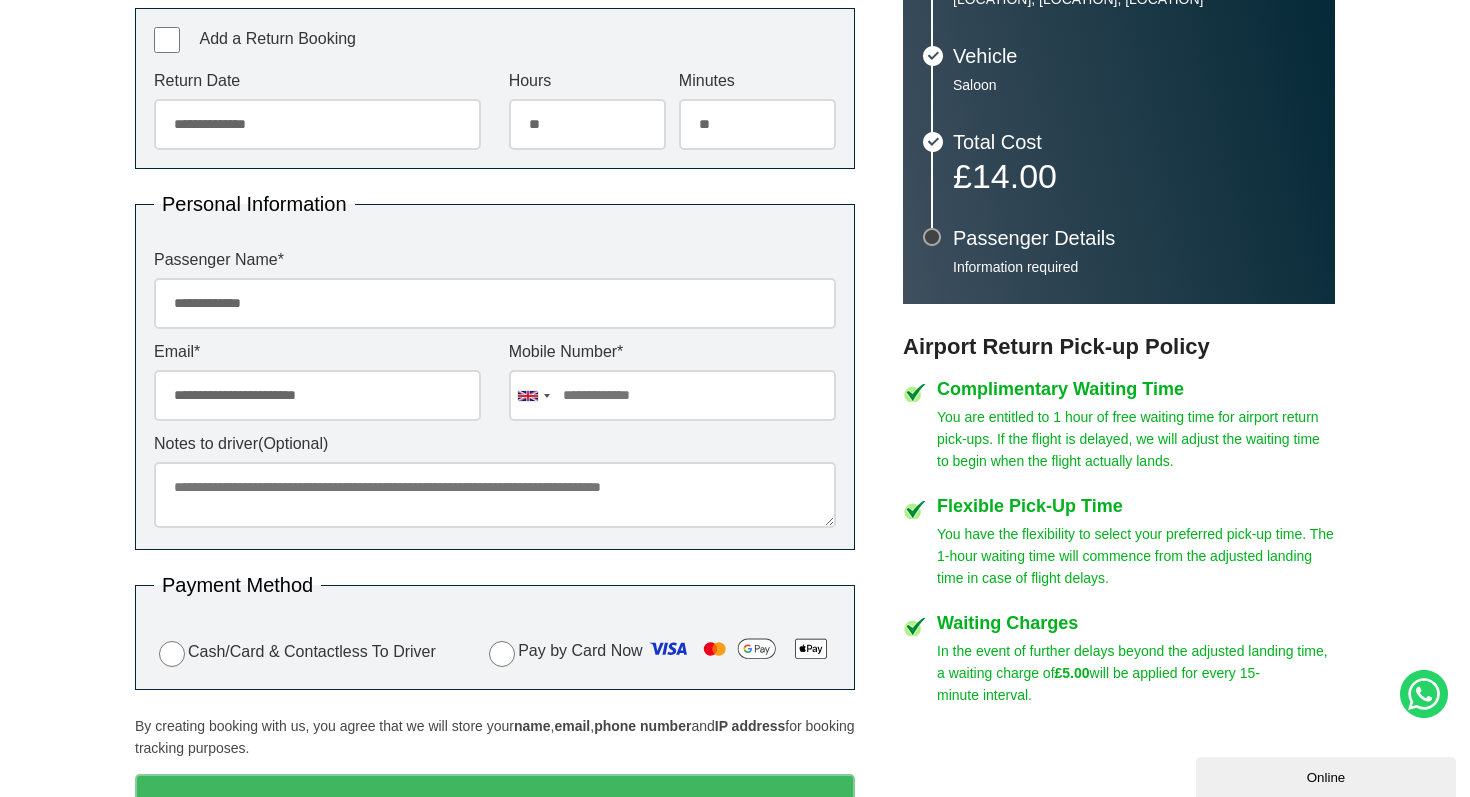 type on "**********" 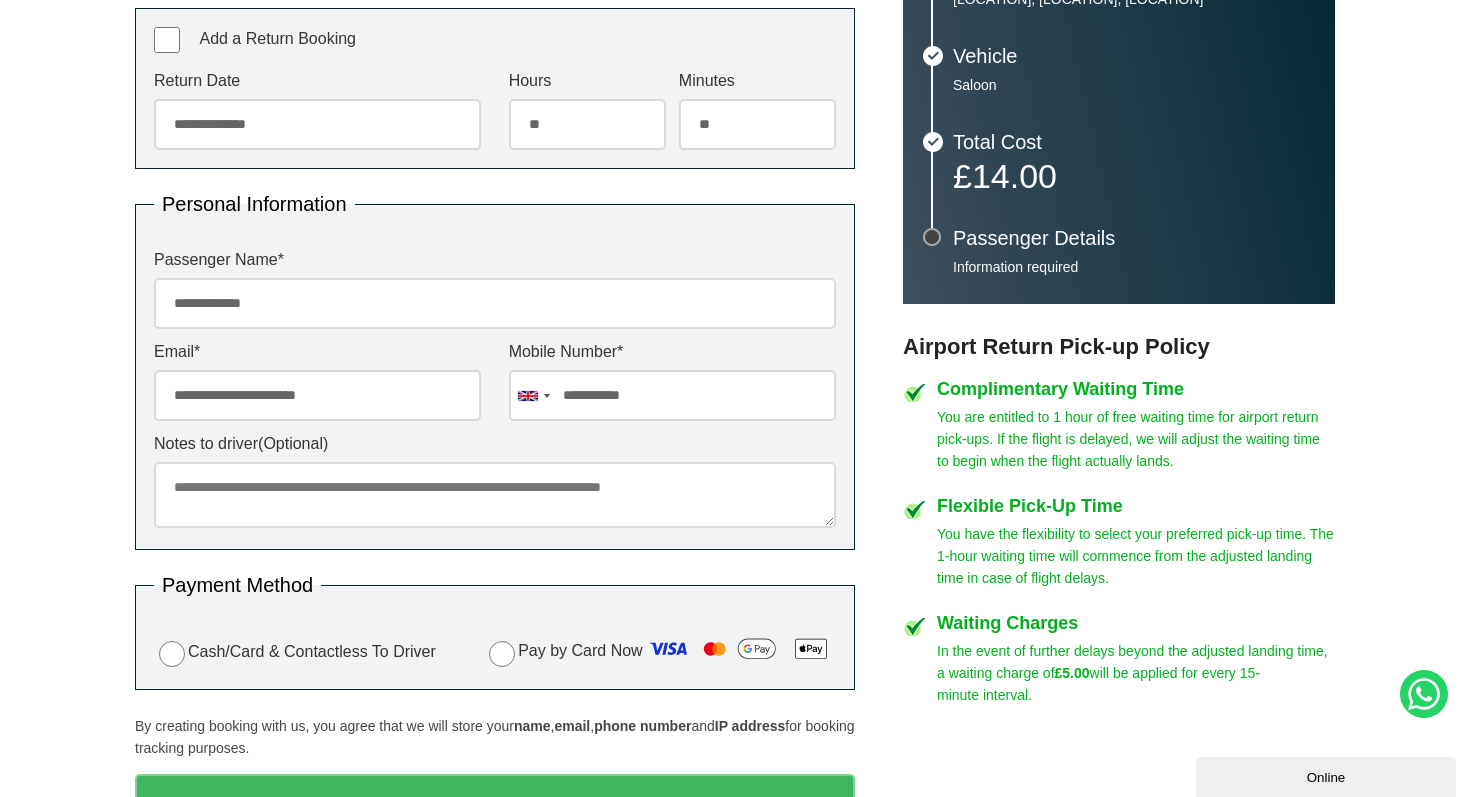 click on "Notes to driver  (Optional)" at bounding box center (495, 495) 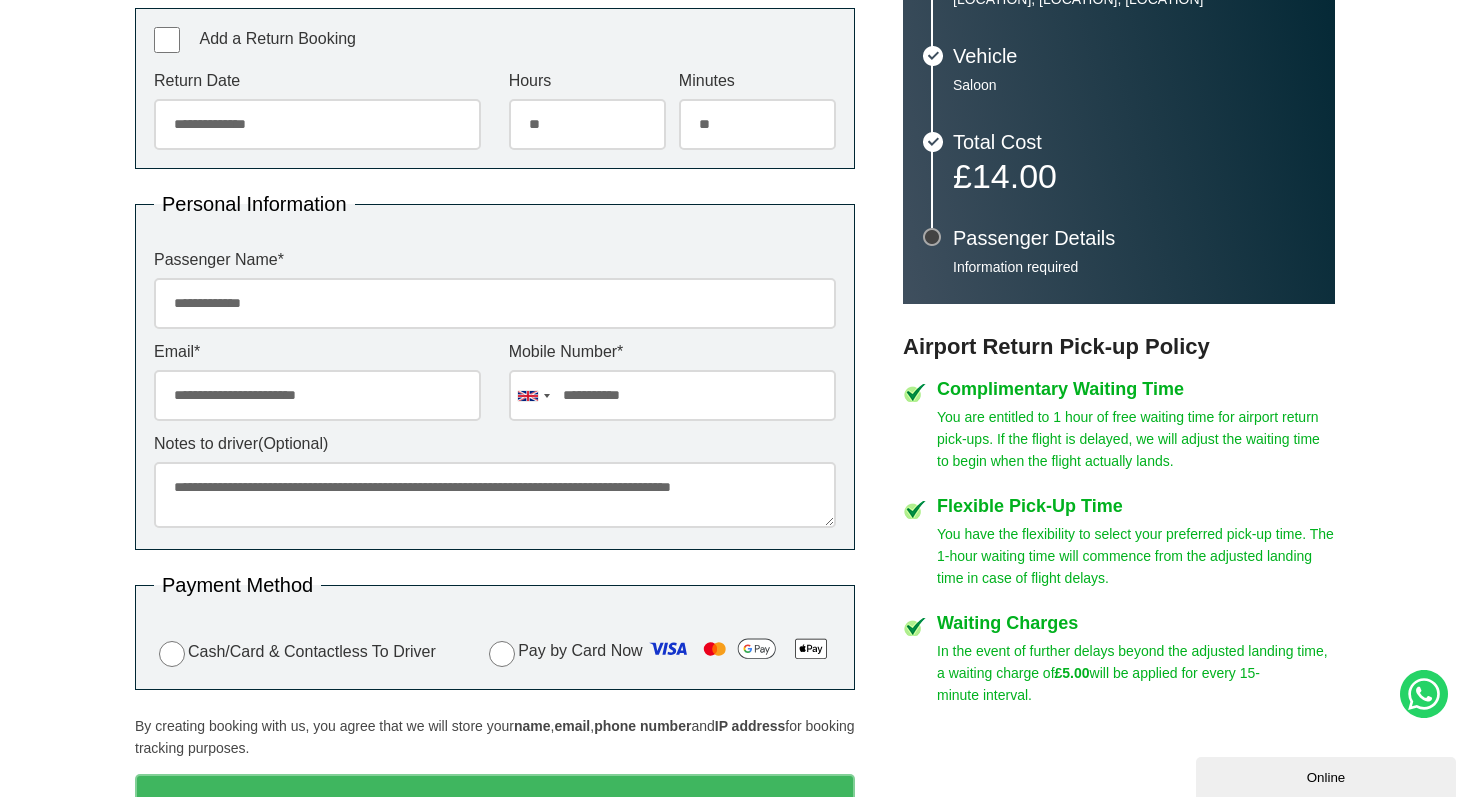 click on "**********" at bounding box center [495, 495] 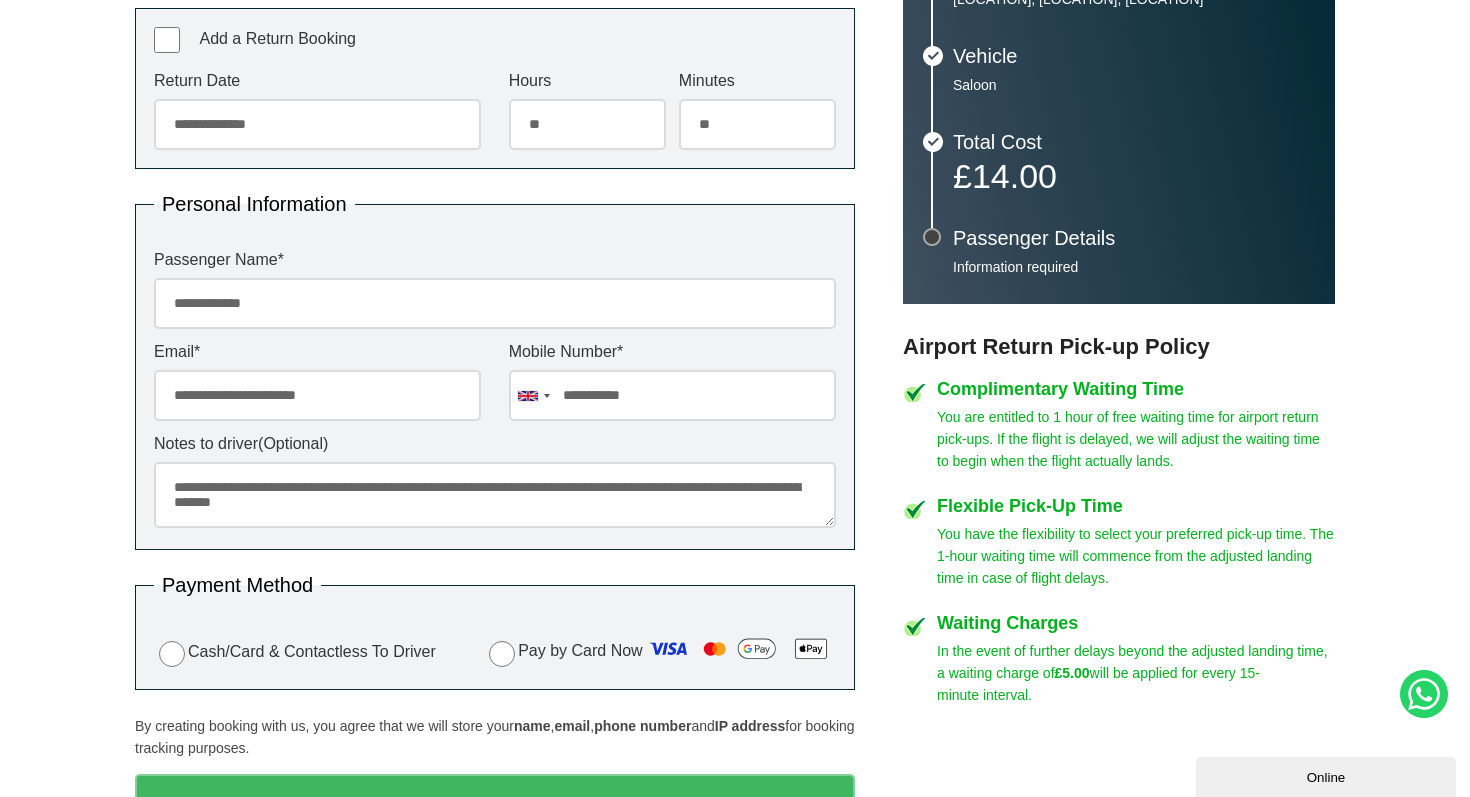 drag, startPoint x: 561, startPoint y: 508, endPoint x: 490, endPoint y: 505, distance: 71.063354 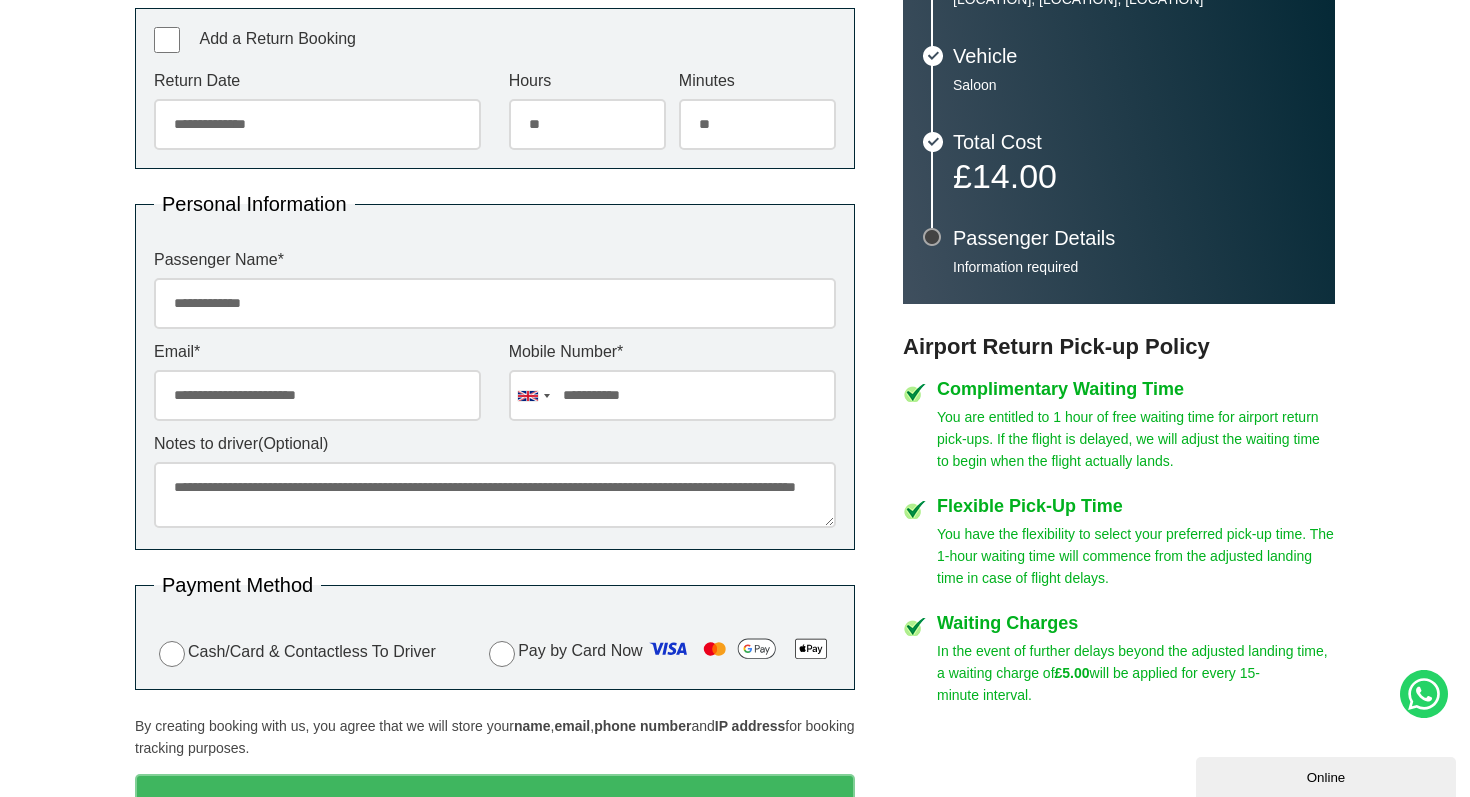 click on "**********" at bounding box center (495, 495) 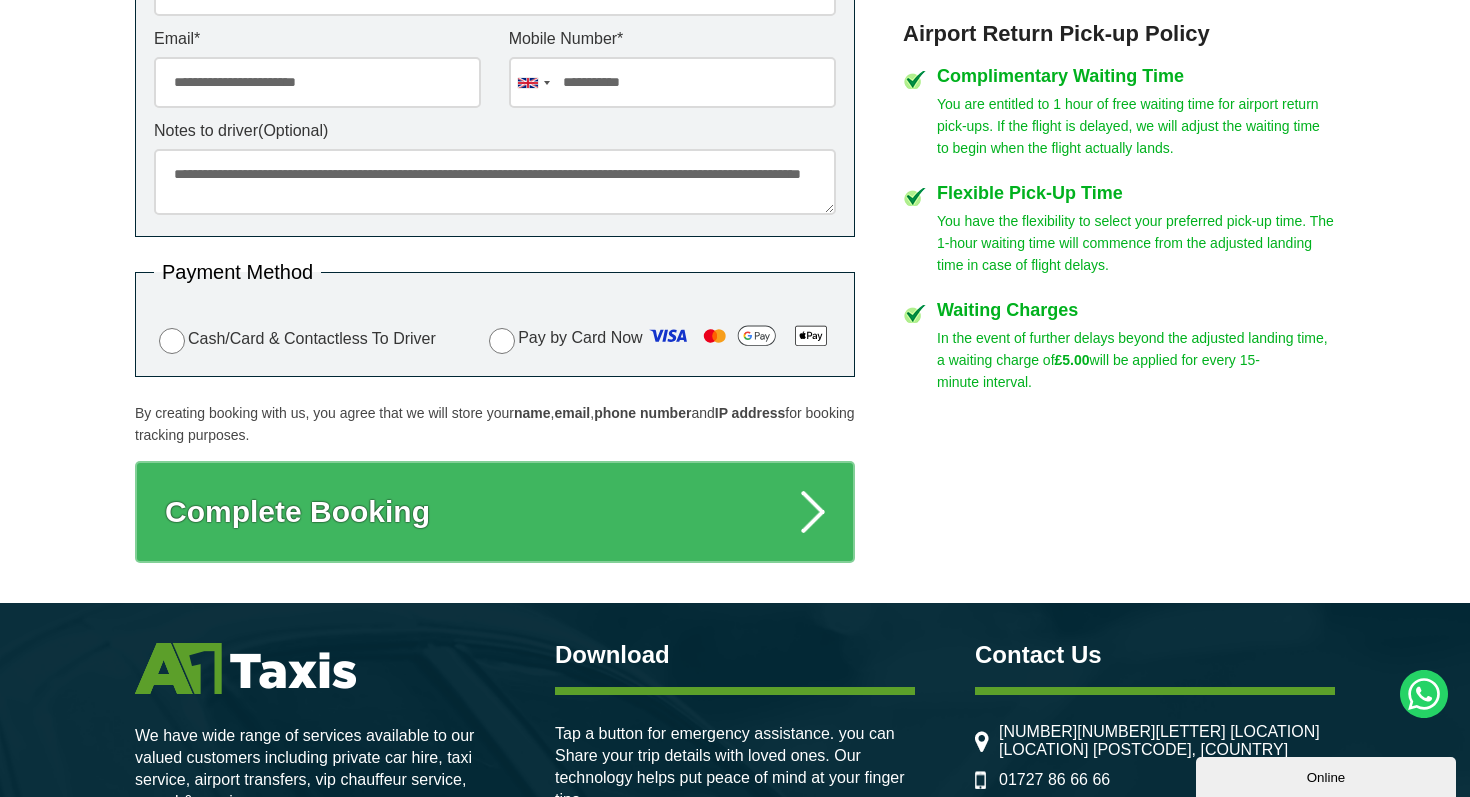 scroll, scrollTop: 963, scrollLeft: 0, axis: vertical 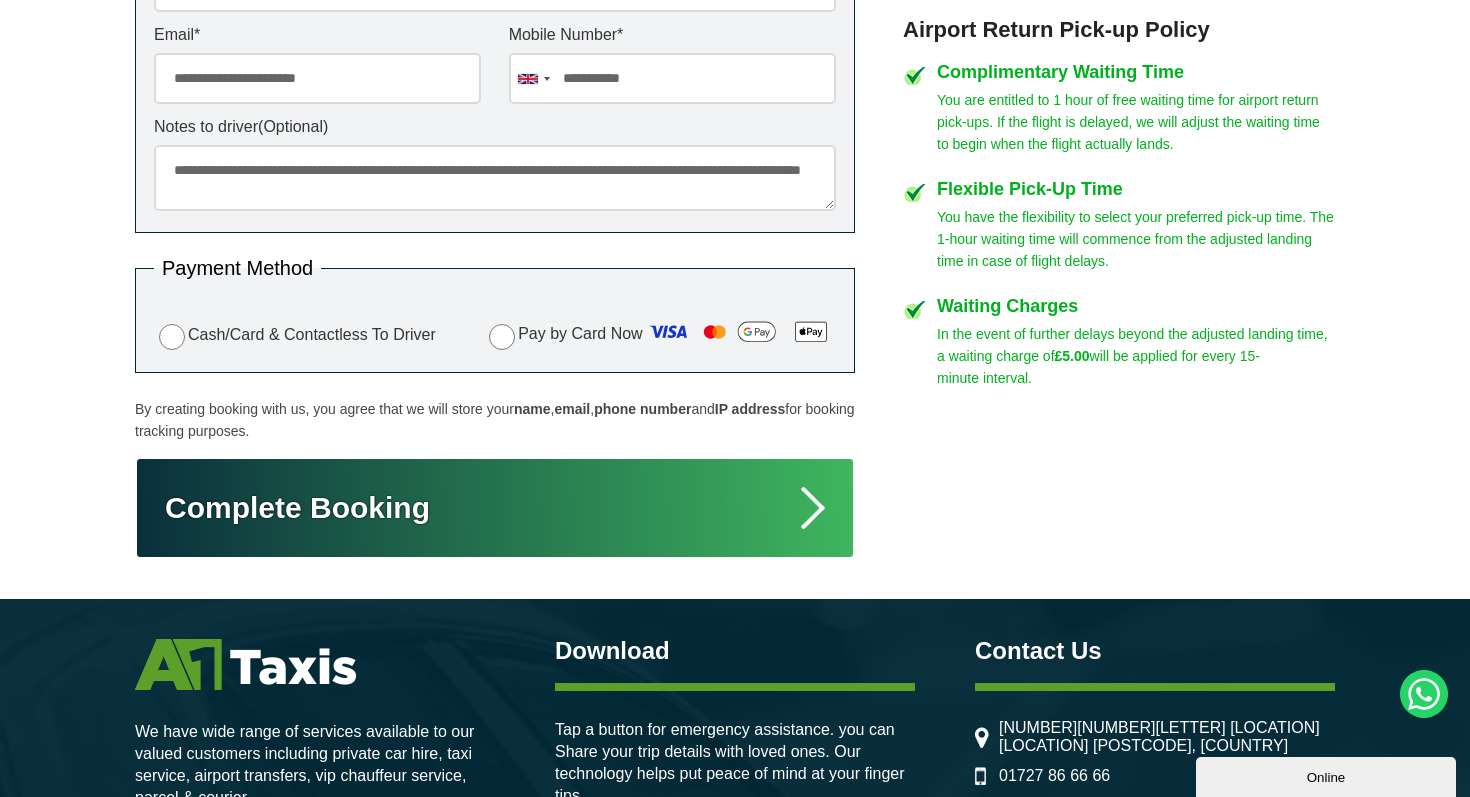 type on "**********" 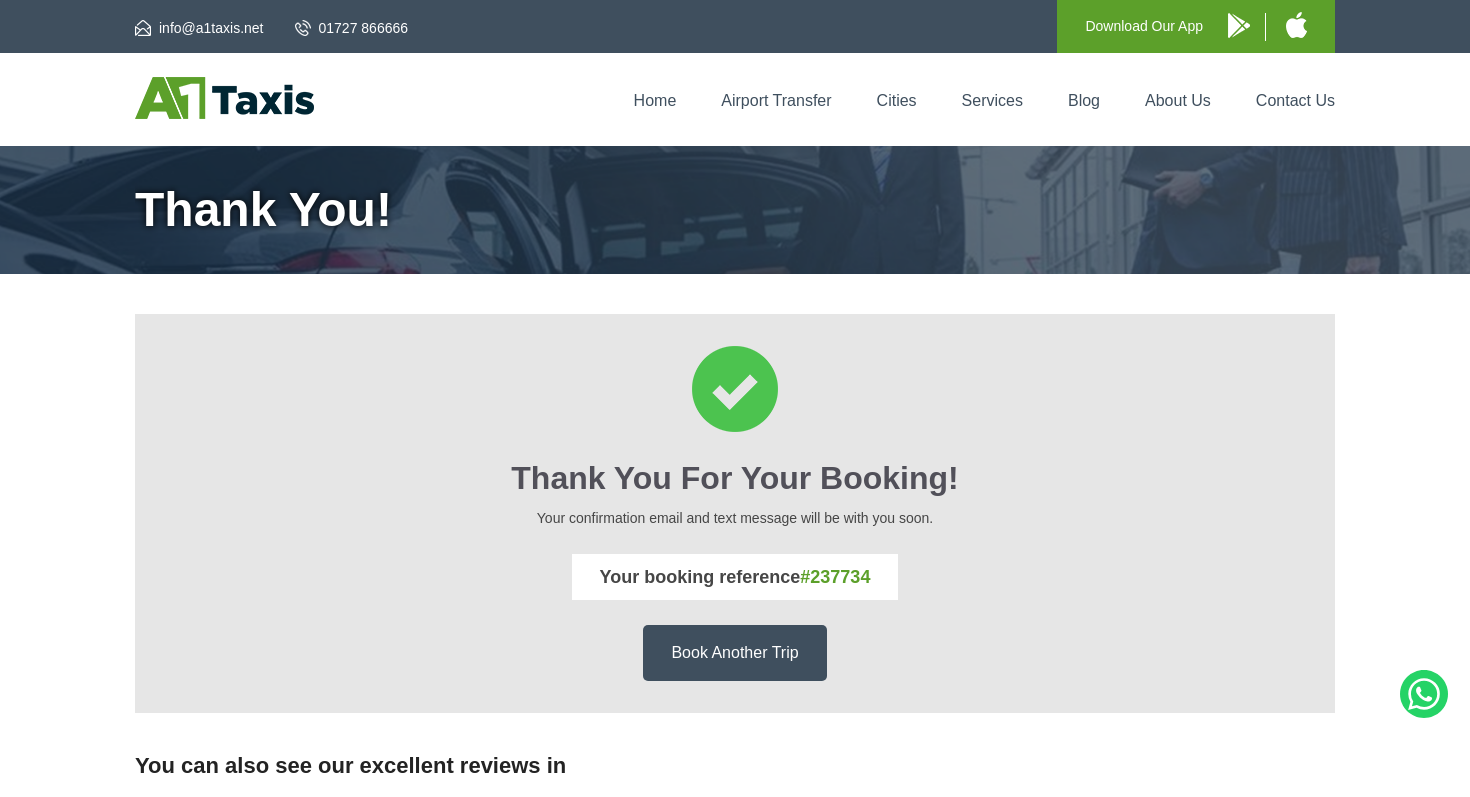 scroll, scrollTop: 0, scrollLeft: 0, axis: both 